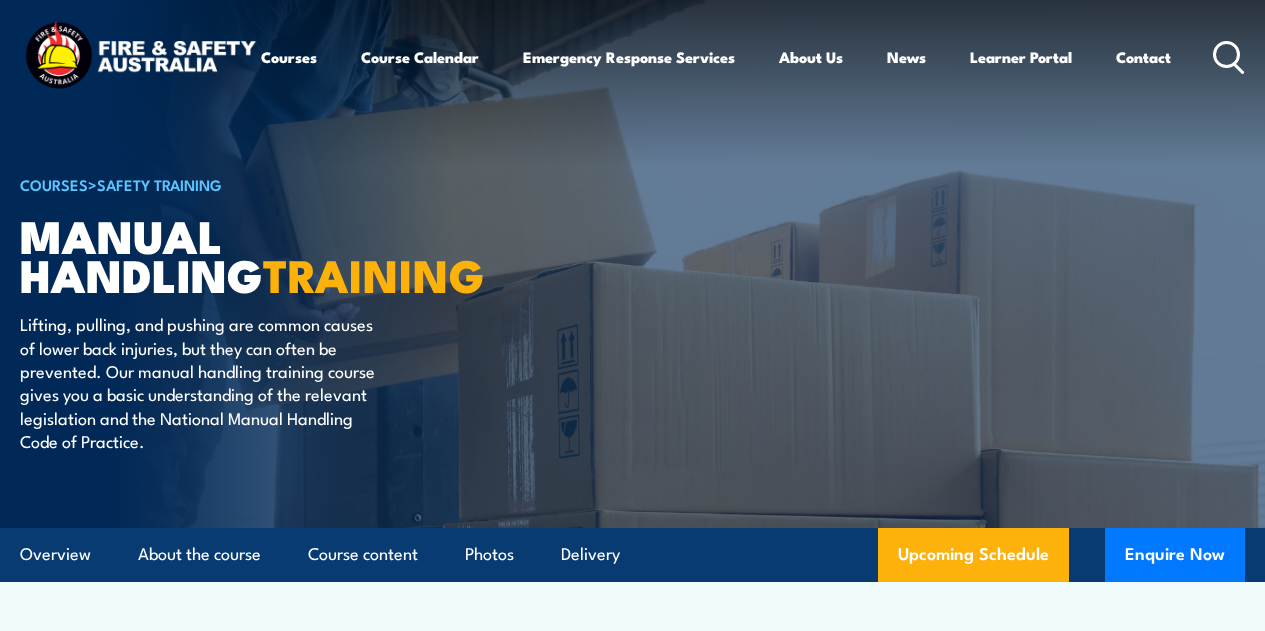 scroll, scrollTop: 0, scrollLeft: 0, axis: both 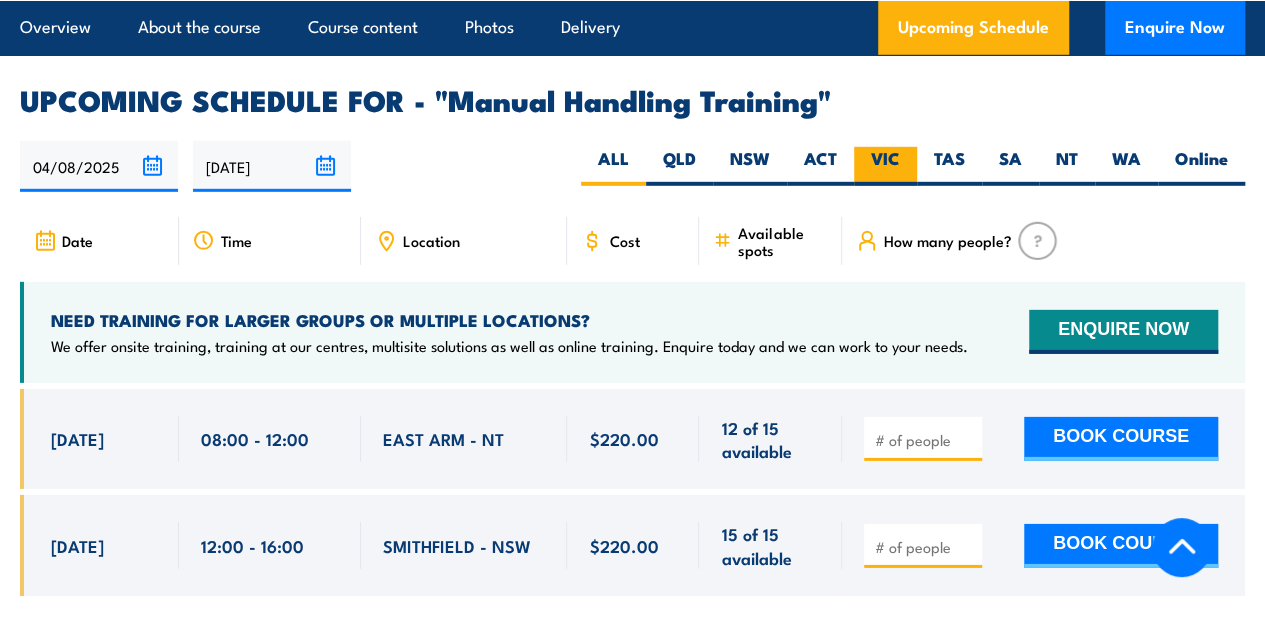 click on "VIC" at bounding box center [885, 166] 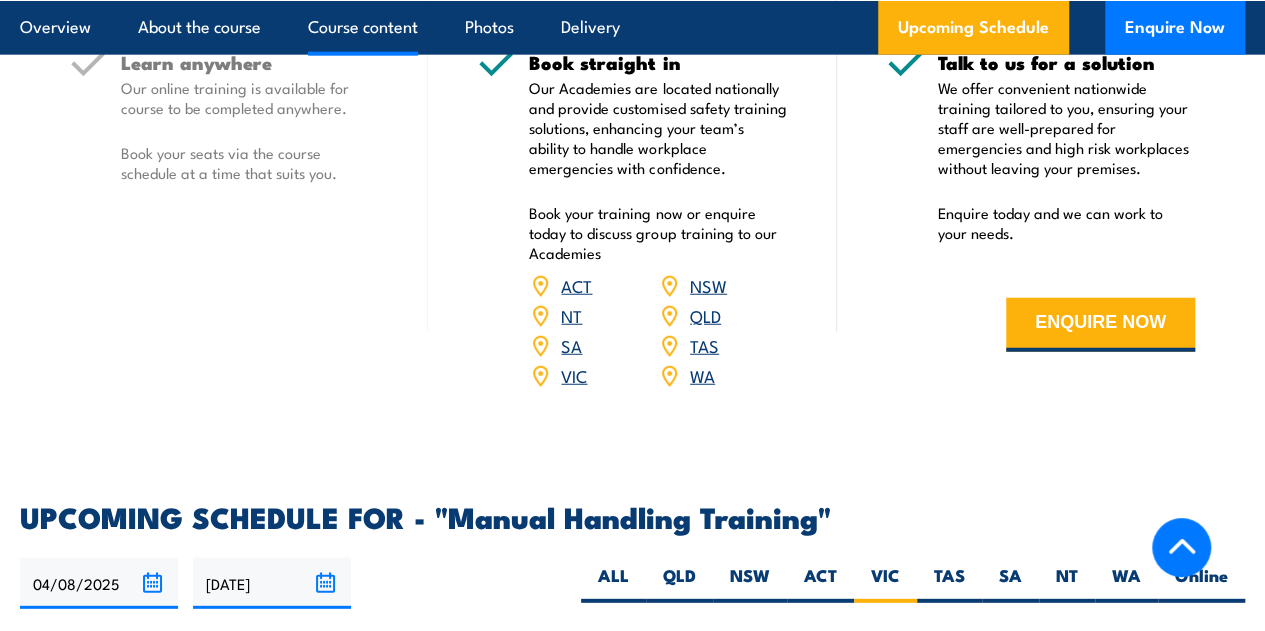 scroll, scrollTop: 0, scrollLeft: 0, axis: both 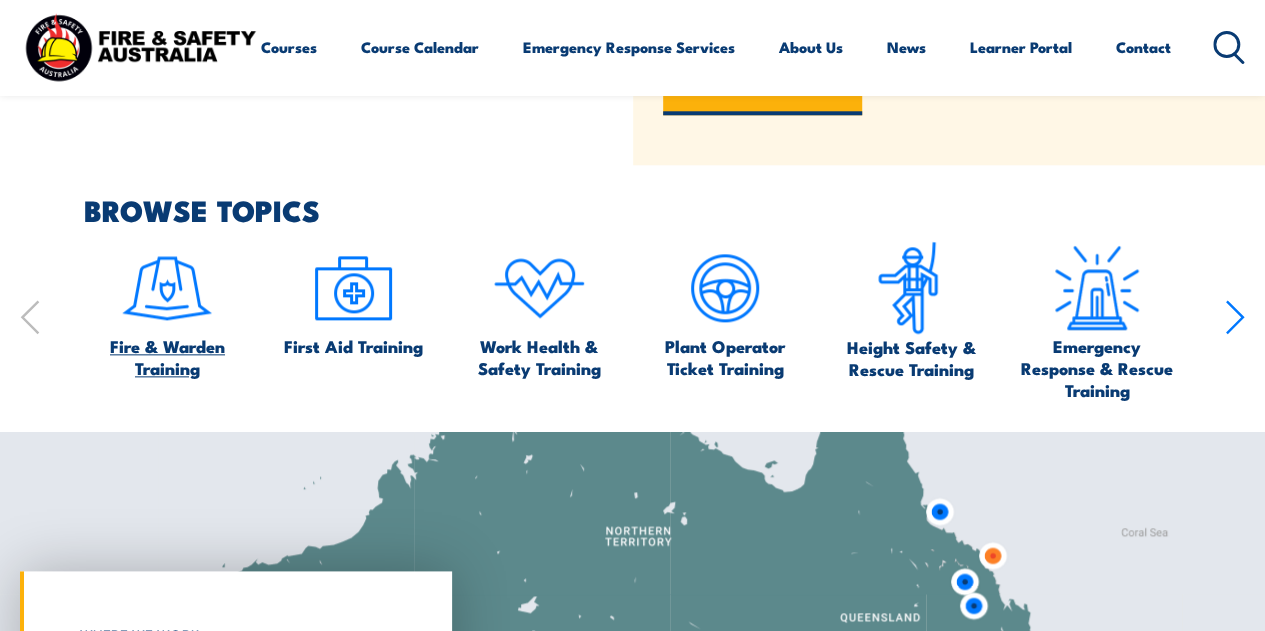 click at bounding box center [167, 288] 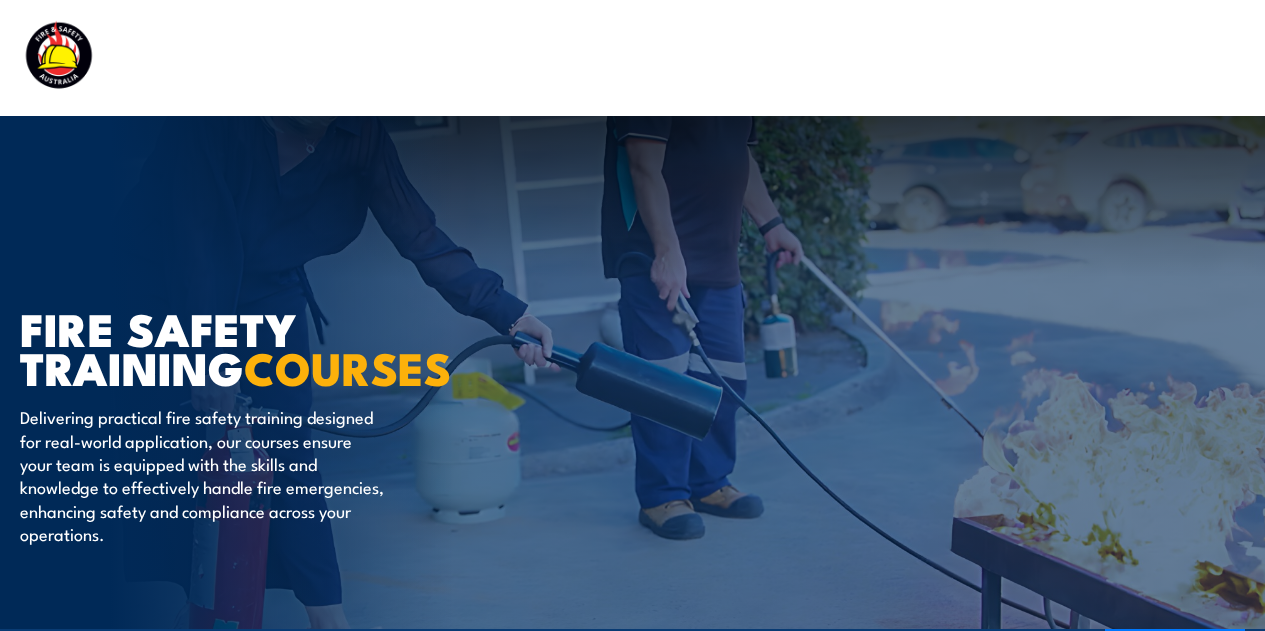 scroll, scrollTop: 0, scrollLeft: 0, axis: both 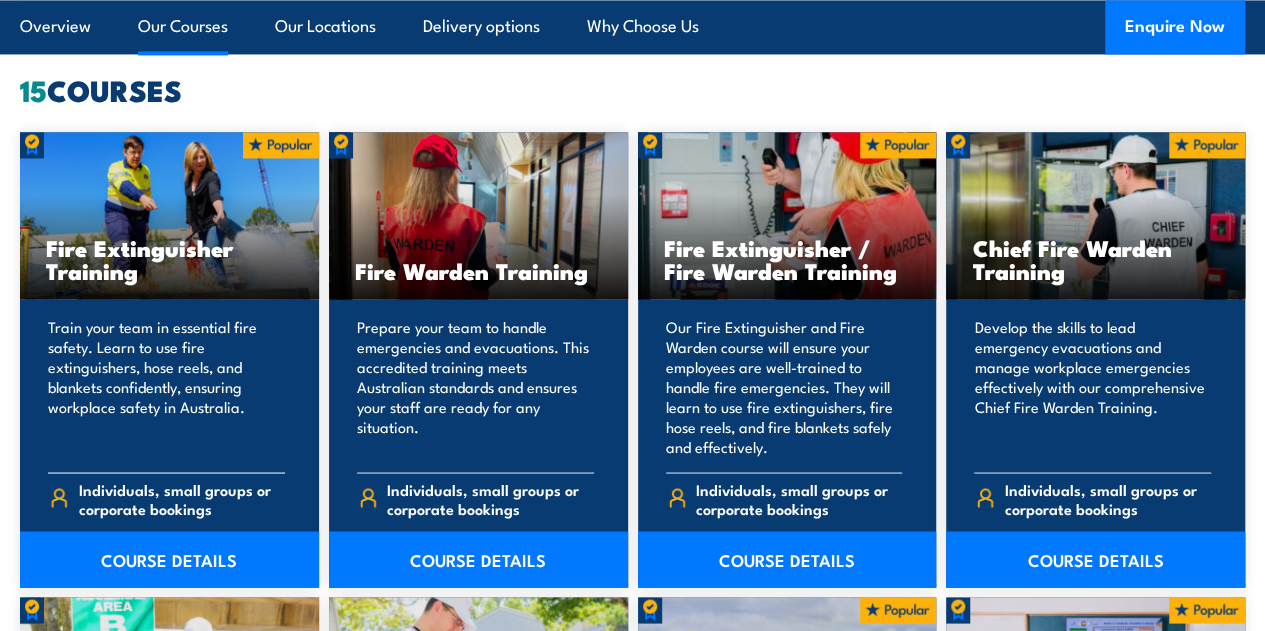 click on "Fire Extinguisher Training" at bounding box center (169, 259) 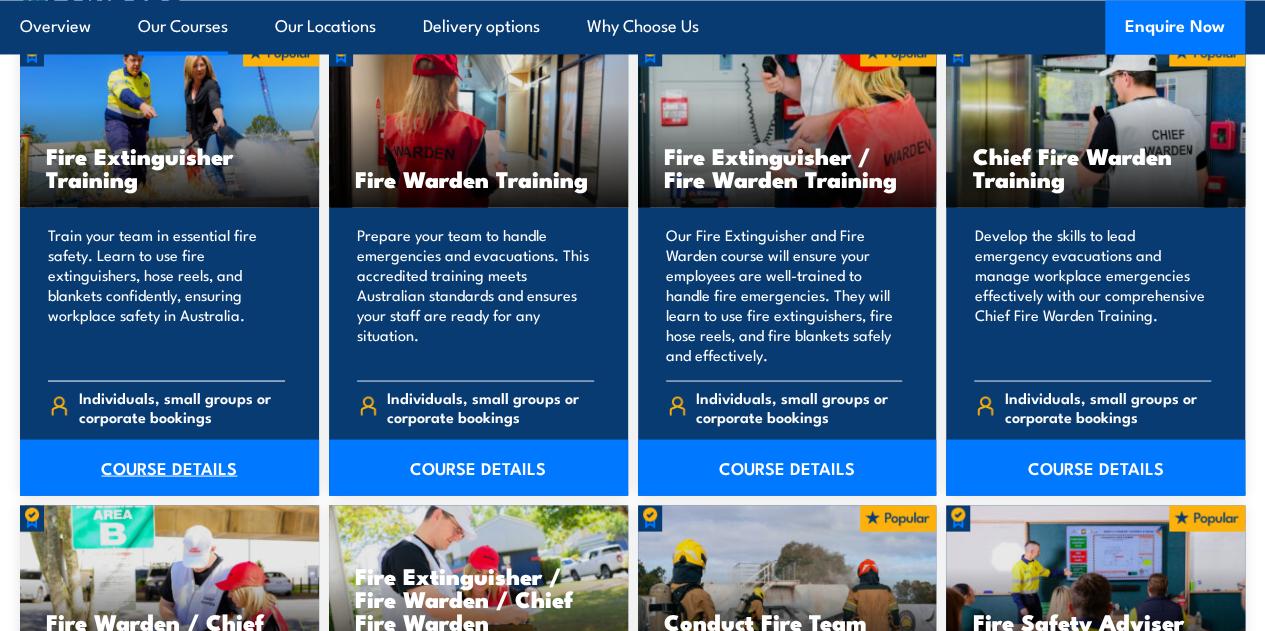 scroll, scrollTop: 1800, scrollLeft: 0, axis: vertical 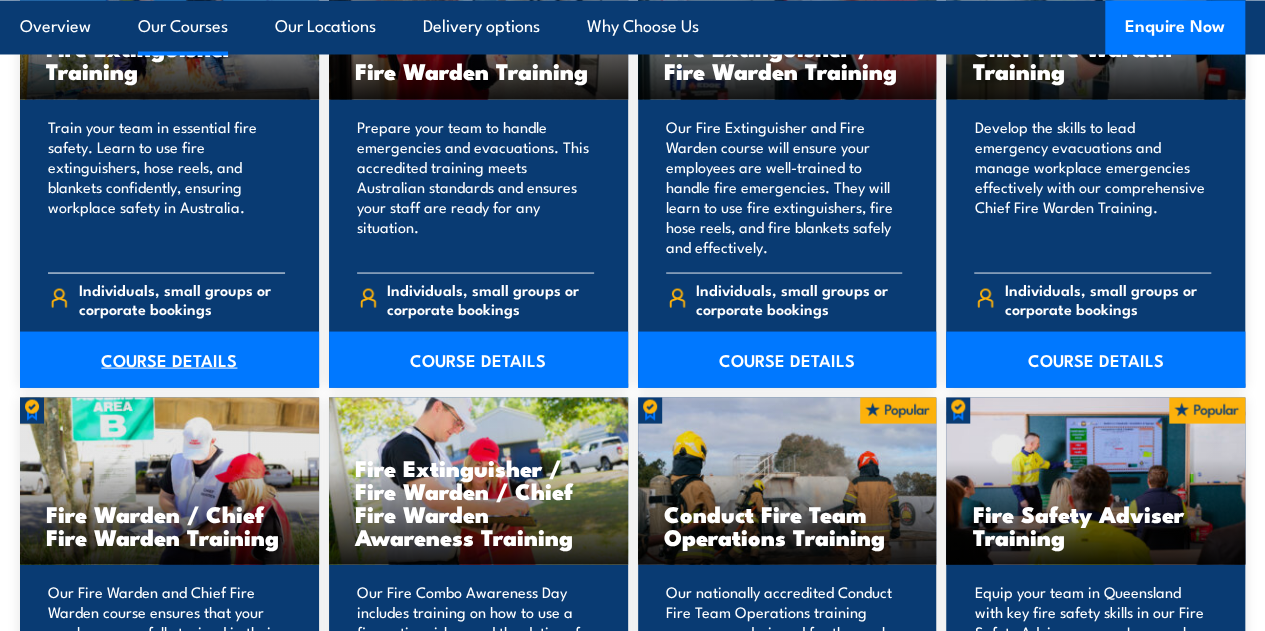 click on "COURSE DETAILS" at bounding box center [169, 359] 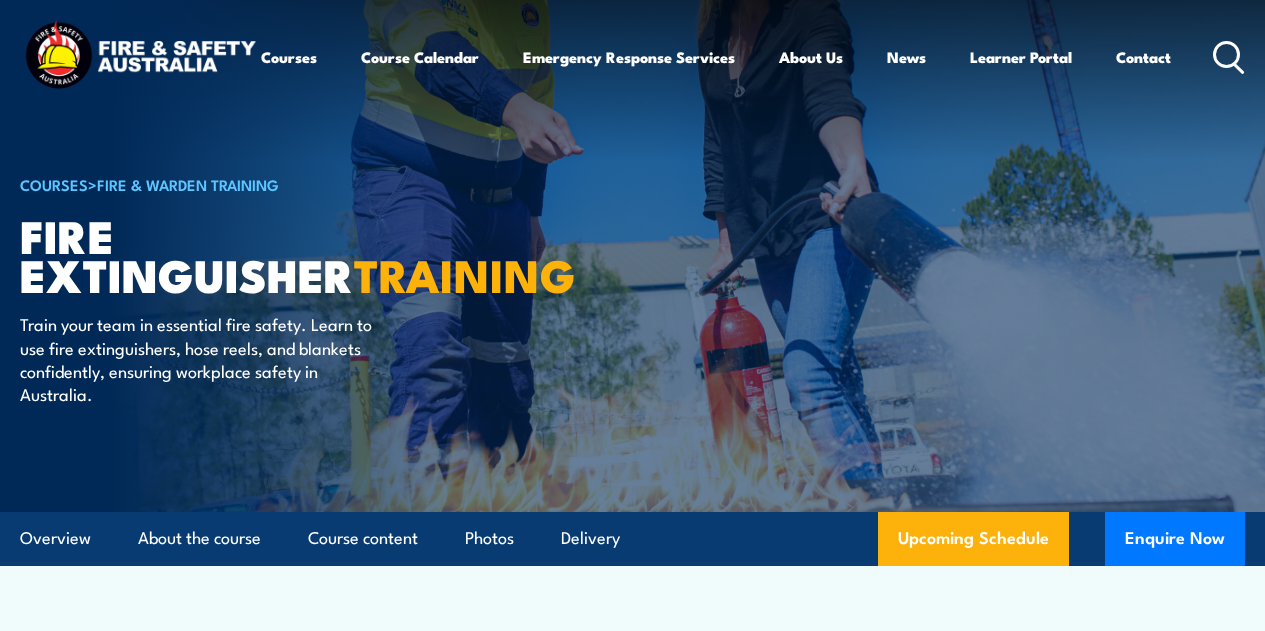 scroll, scrollTop: 0, scrollLeft: 0, axis: both 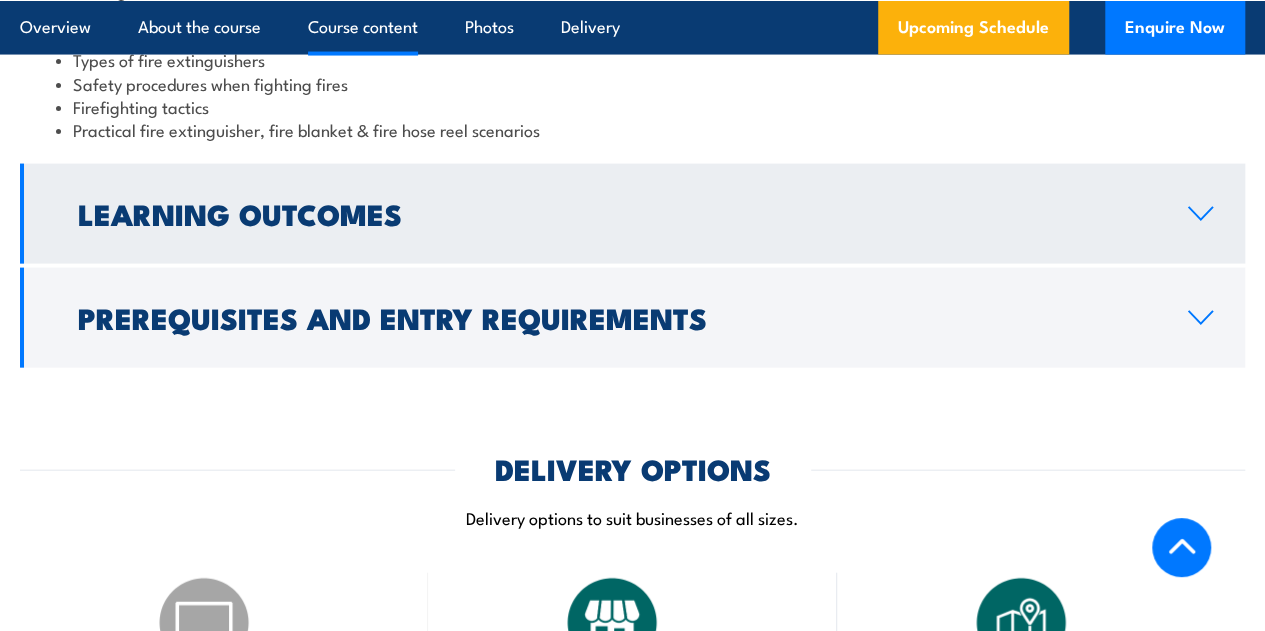 click on "Learning Outcomes" at bounding box center (617, 213) 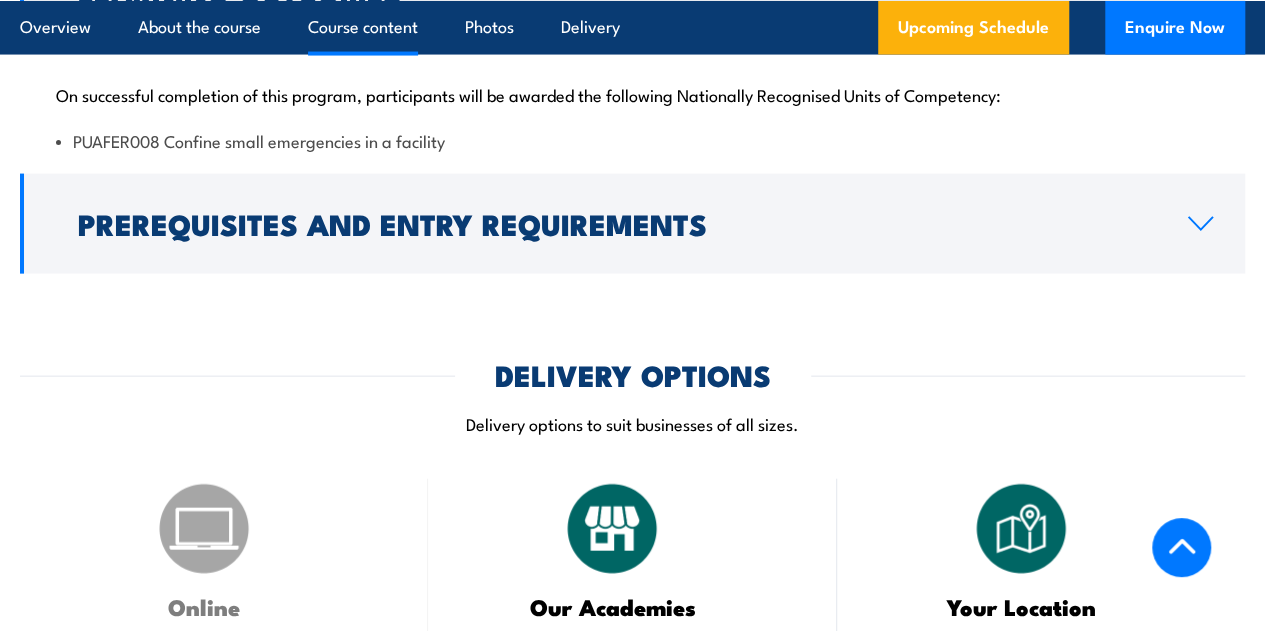 click on "Learning Outcomes" at bounding box center (632, -9) 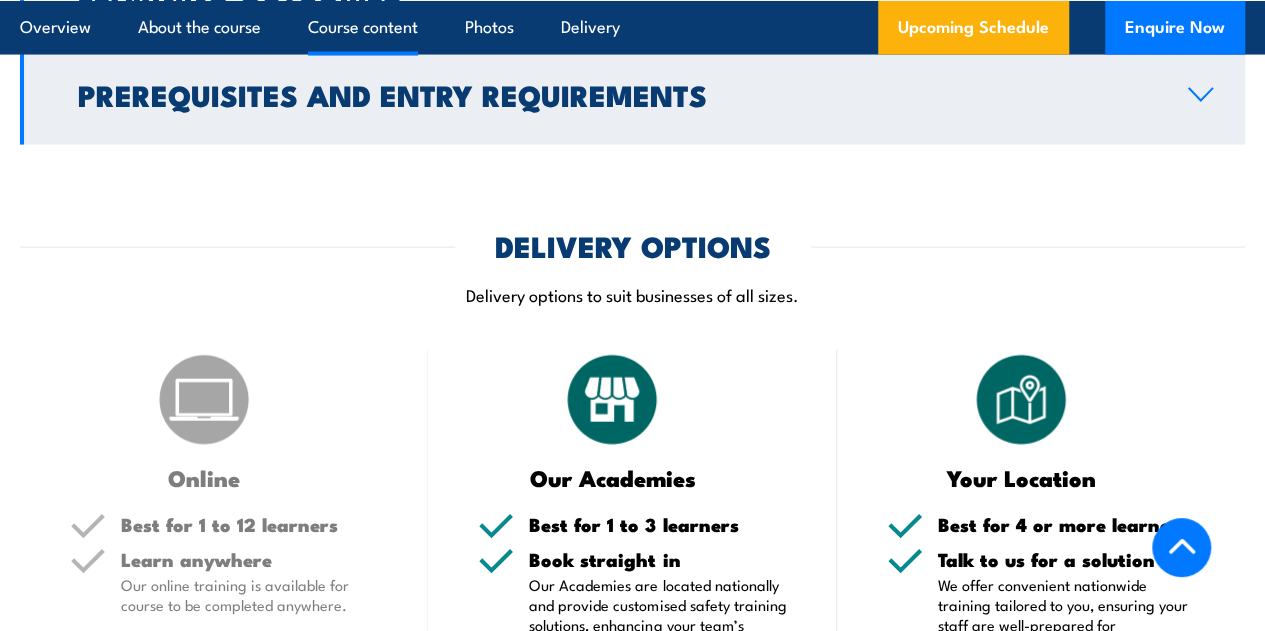 click on "Prerequisites and Entry Requirements" at bounding box center (617, 94) 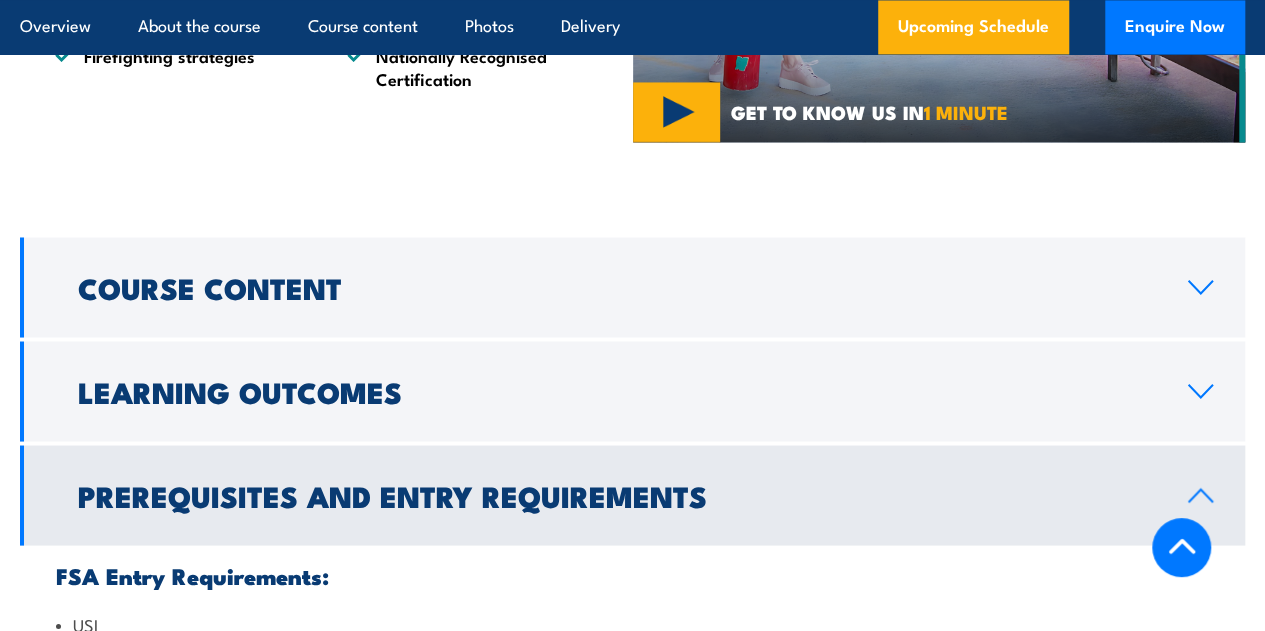 scroll, scrollTop: 1748, scrollLeft: 0, axis: vertical 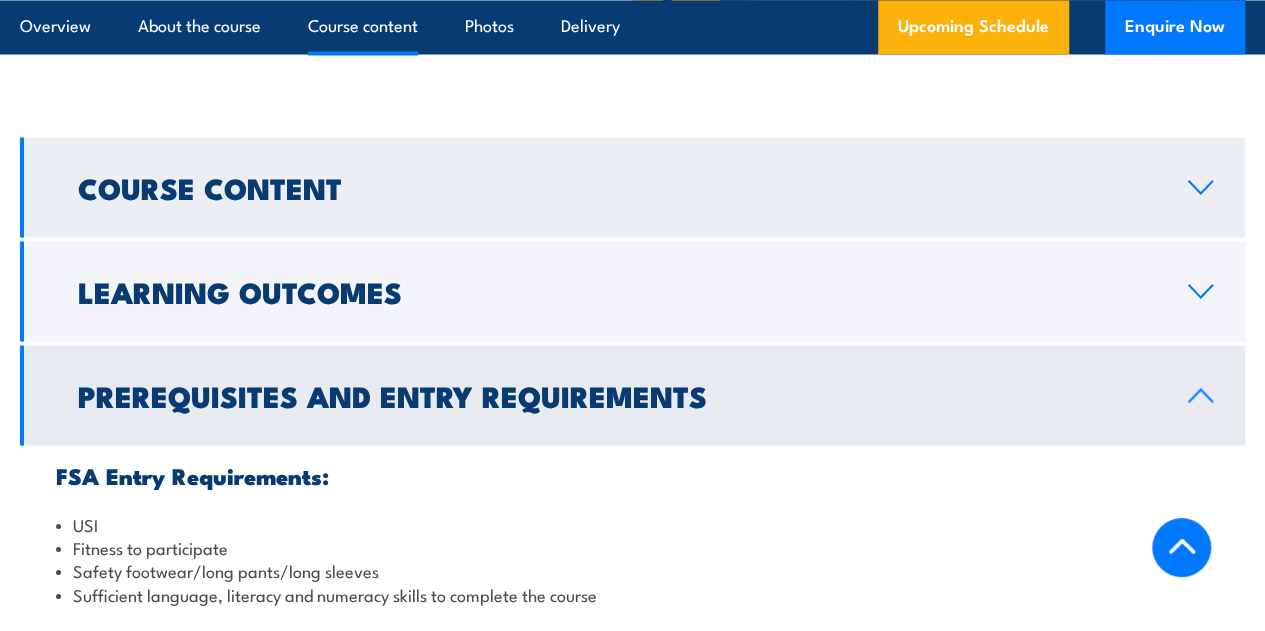 click on "Course Content" at bounding box center [632, 187] 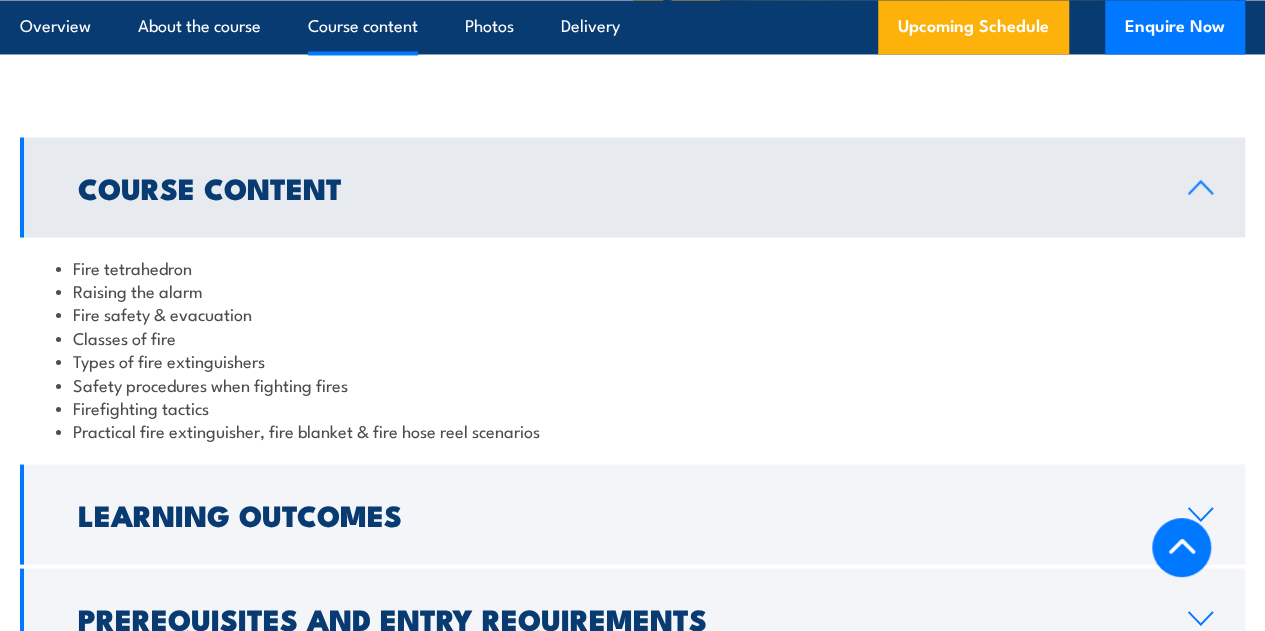 click on "Course Content" at bounding box center [632, 187] 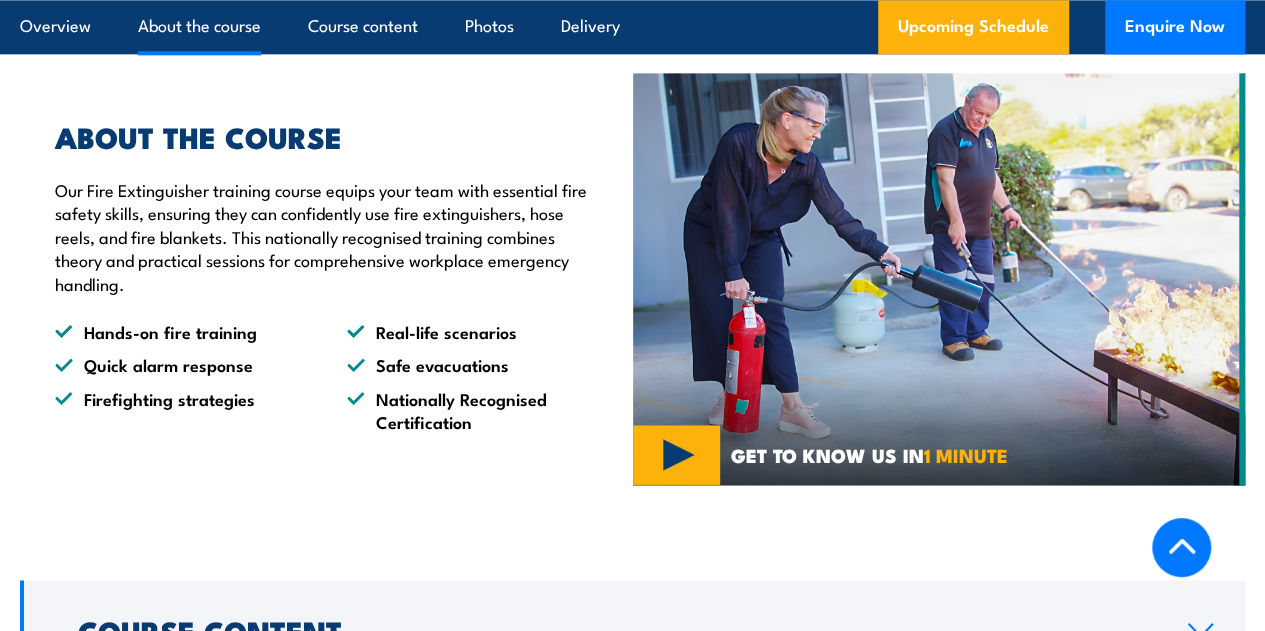 scroll, scrollTop: 1348, scrollLeft: 0, axis: vertical 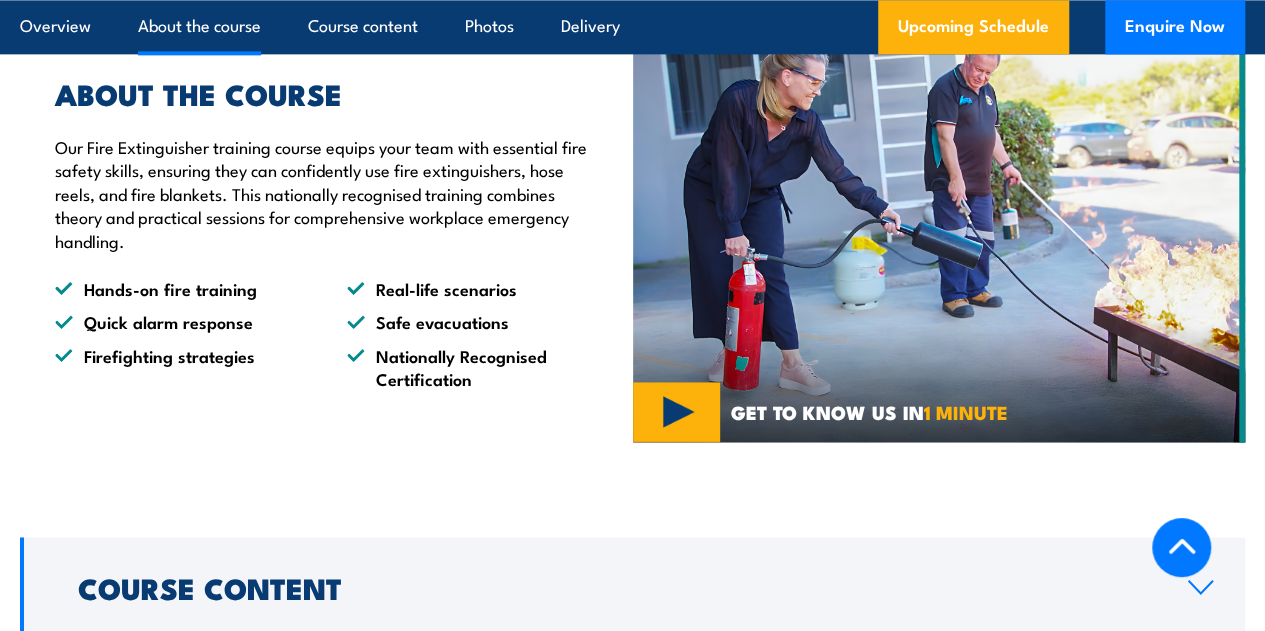 click at bounding box center [939, 236] 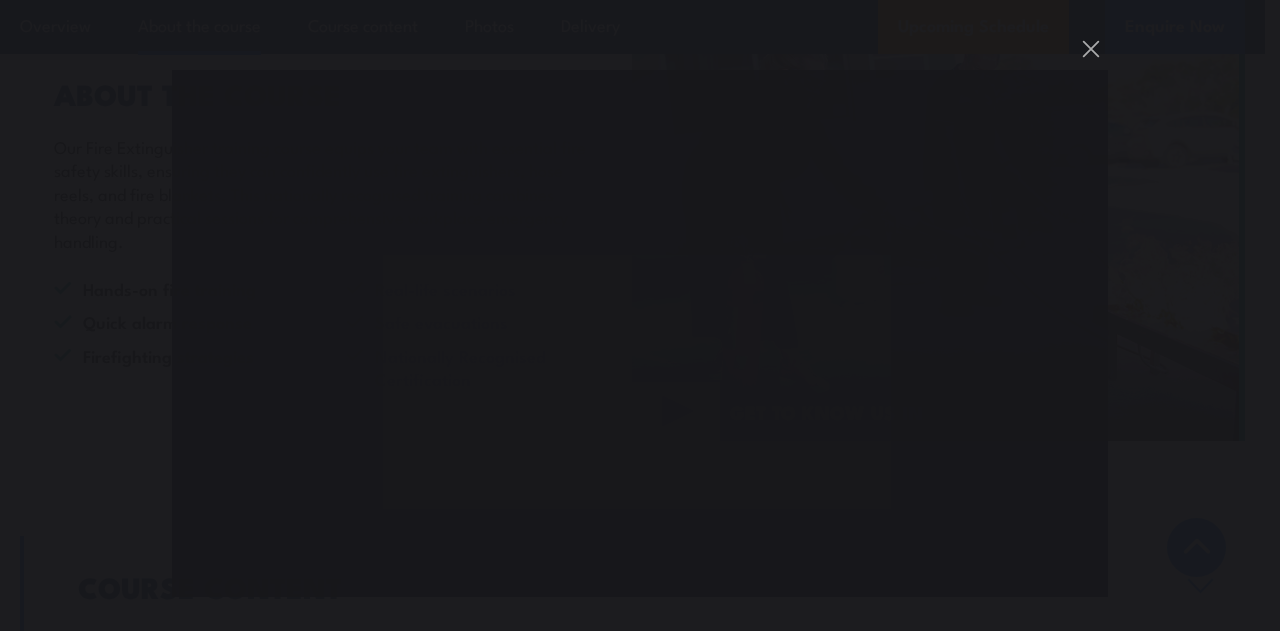 click at bounding box center (640, 315) 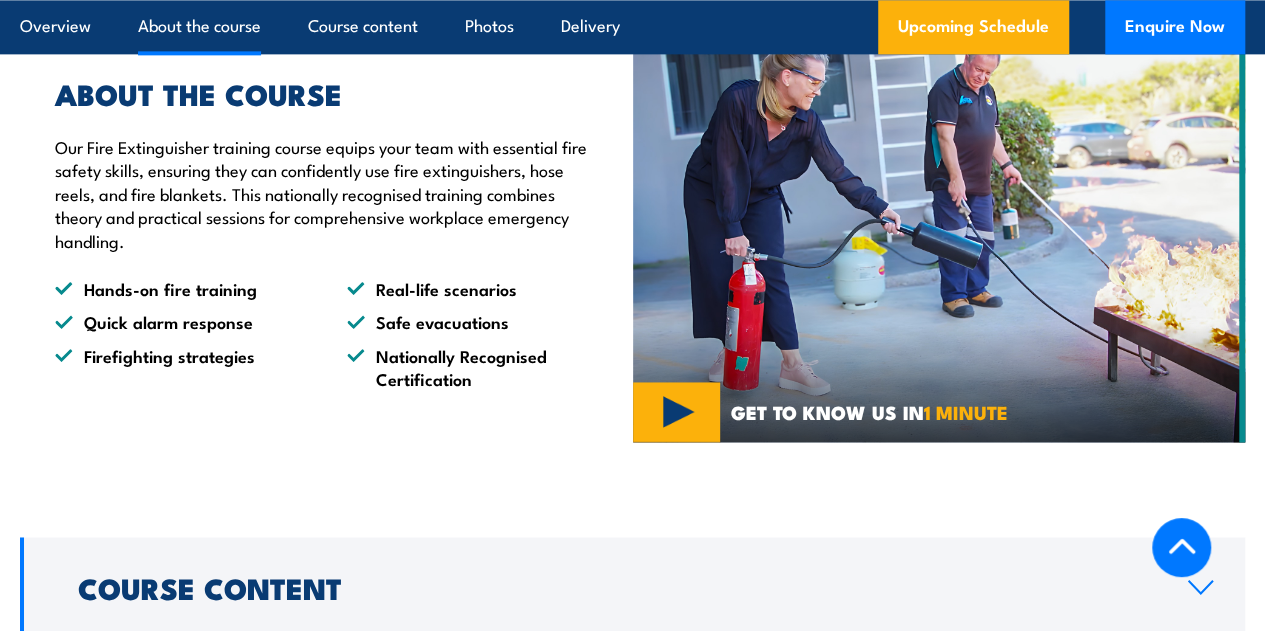 click at bounding box center (939, 236) 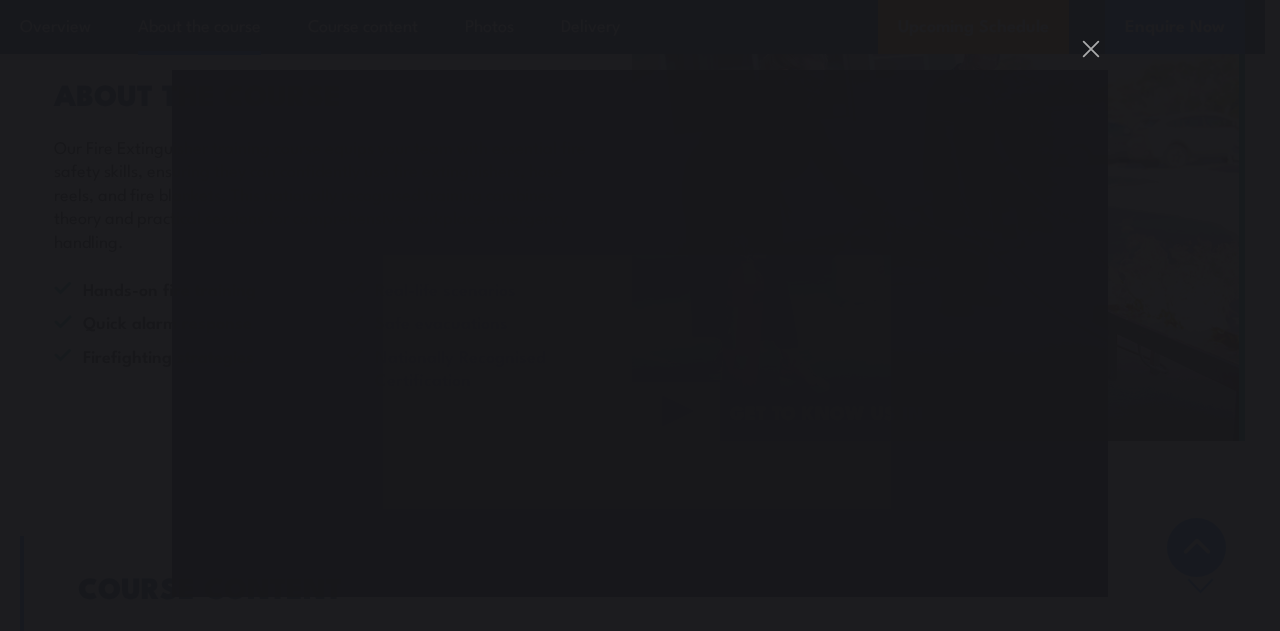 click at bounding box center [640, 315] 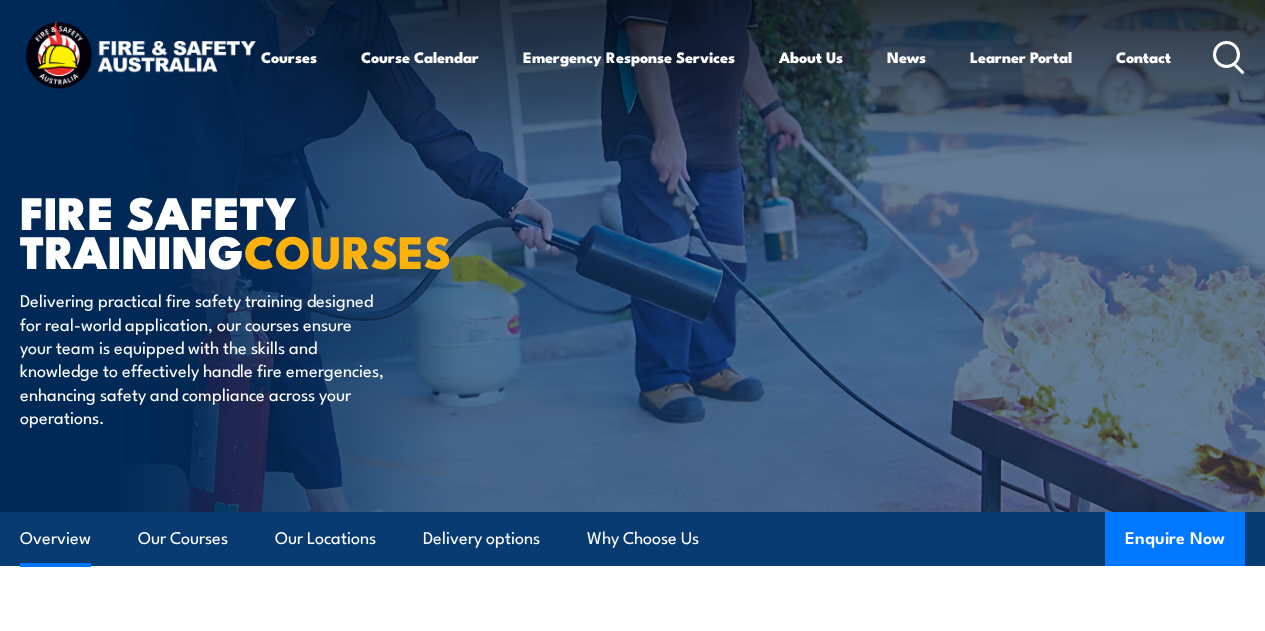 scroll, scrollTop: 1630, scrollLeft: 0, axis: vertical 